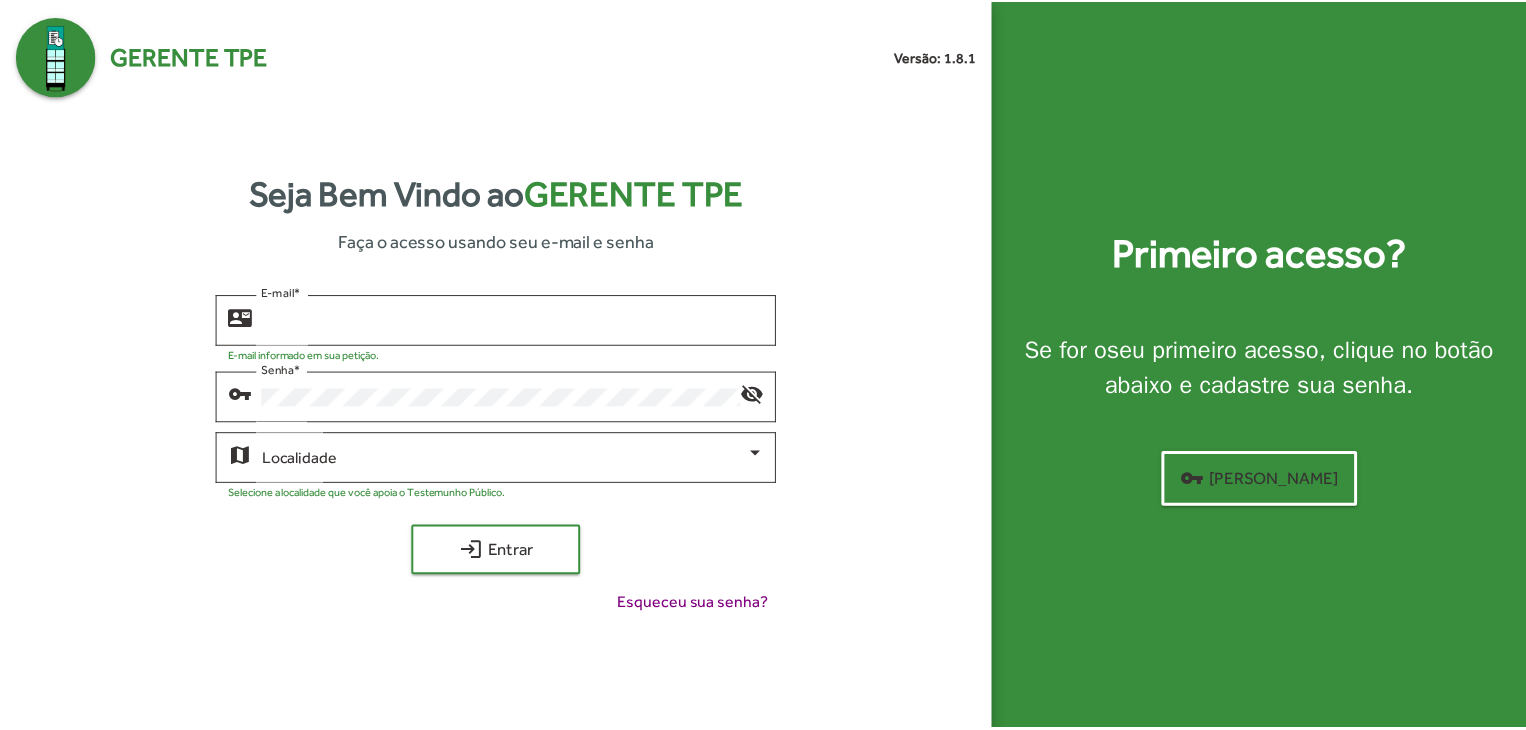 scroll, scrollTop: 0, scrollLeft: 0, axis: both 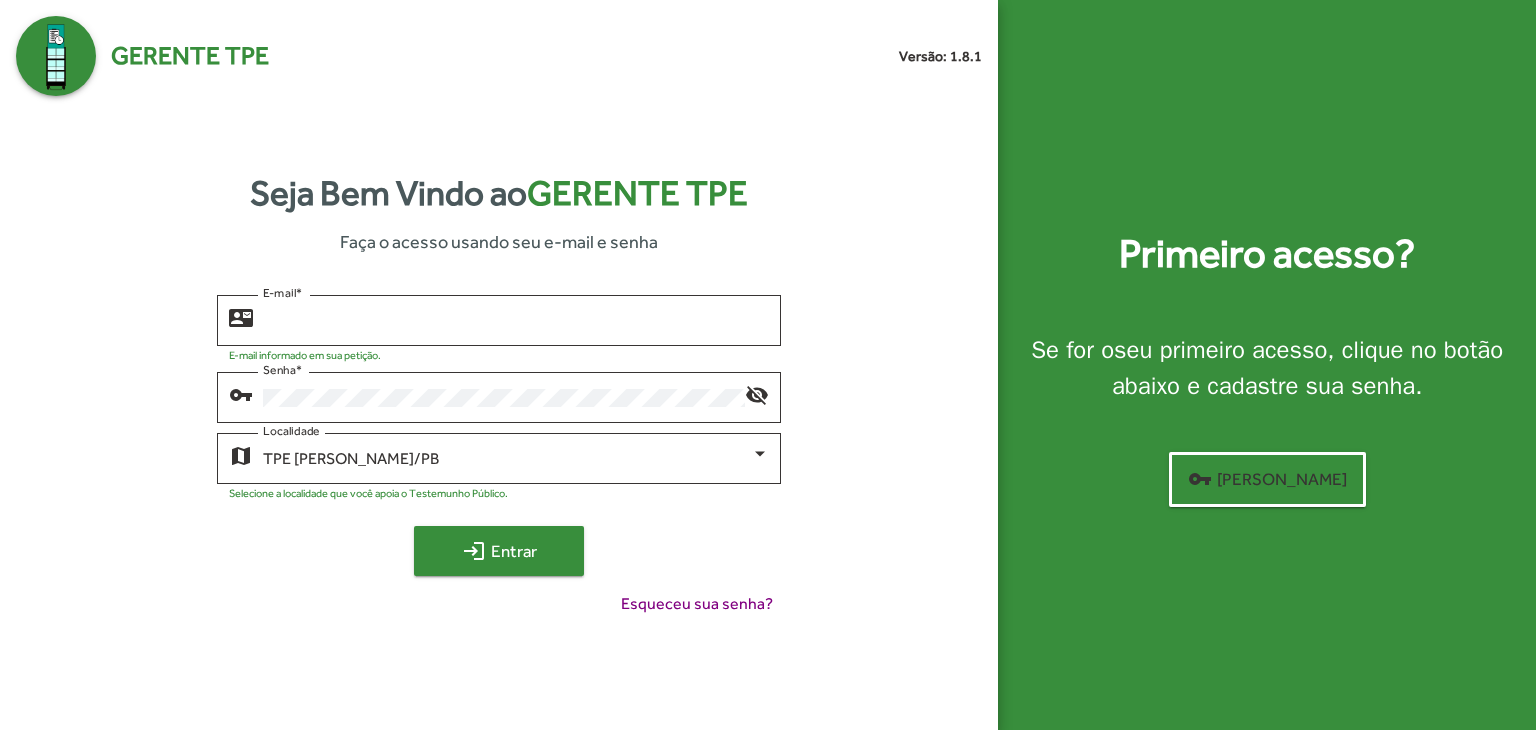 type on "**********" 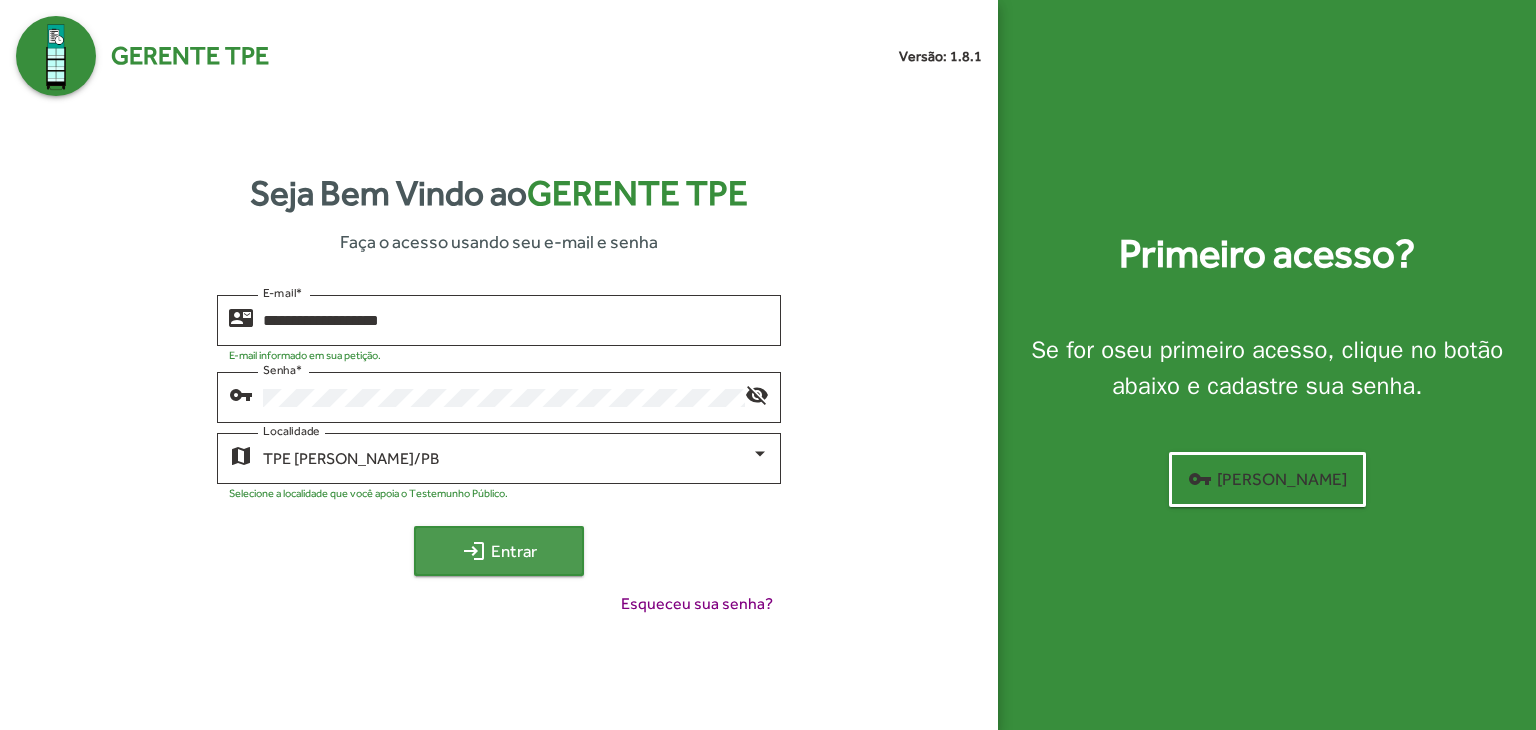 click on "login  Entrar" 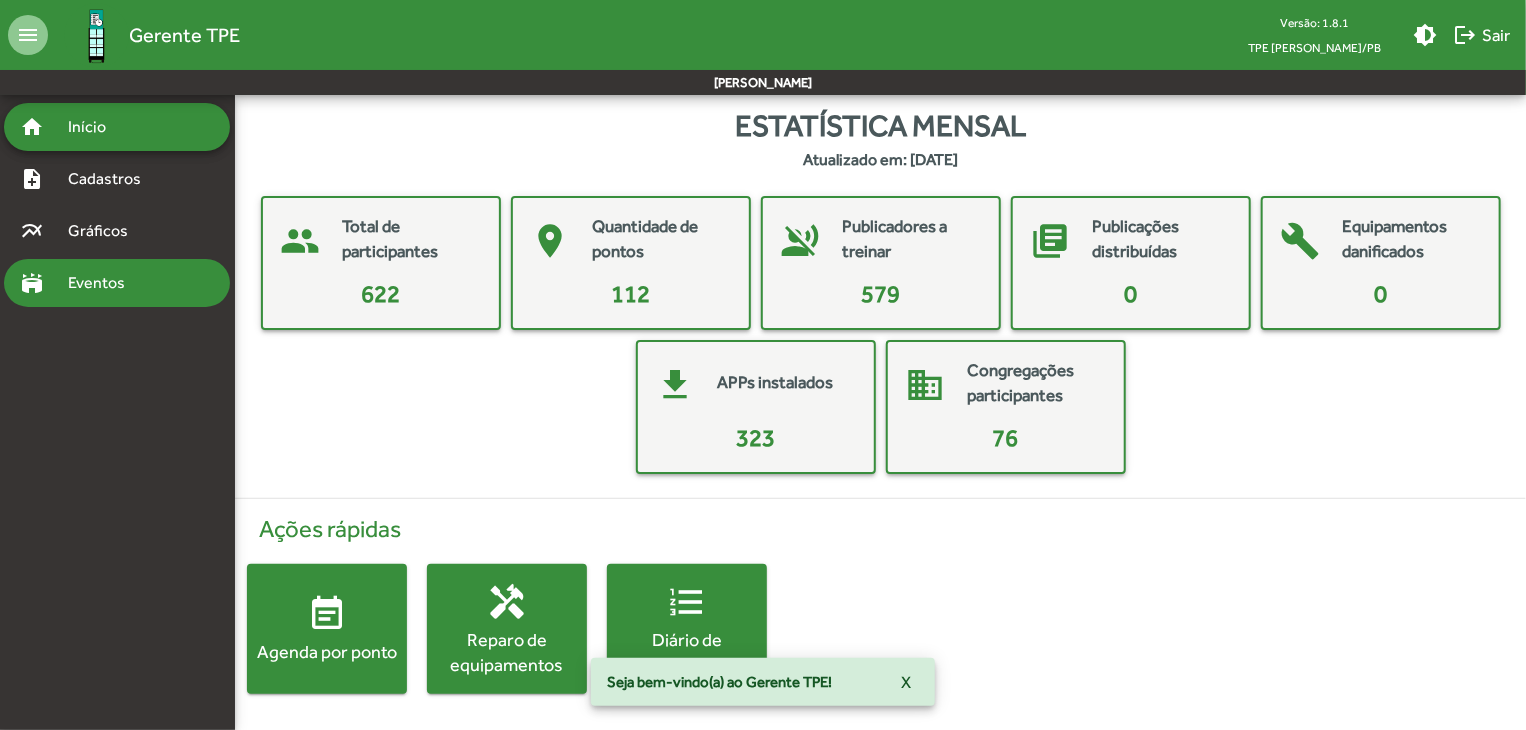 click on "Eventos" at bounding box center (104, 283) 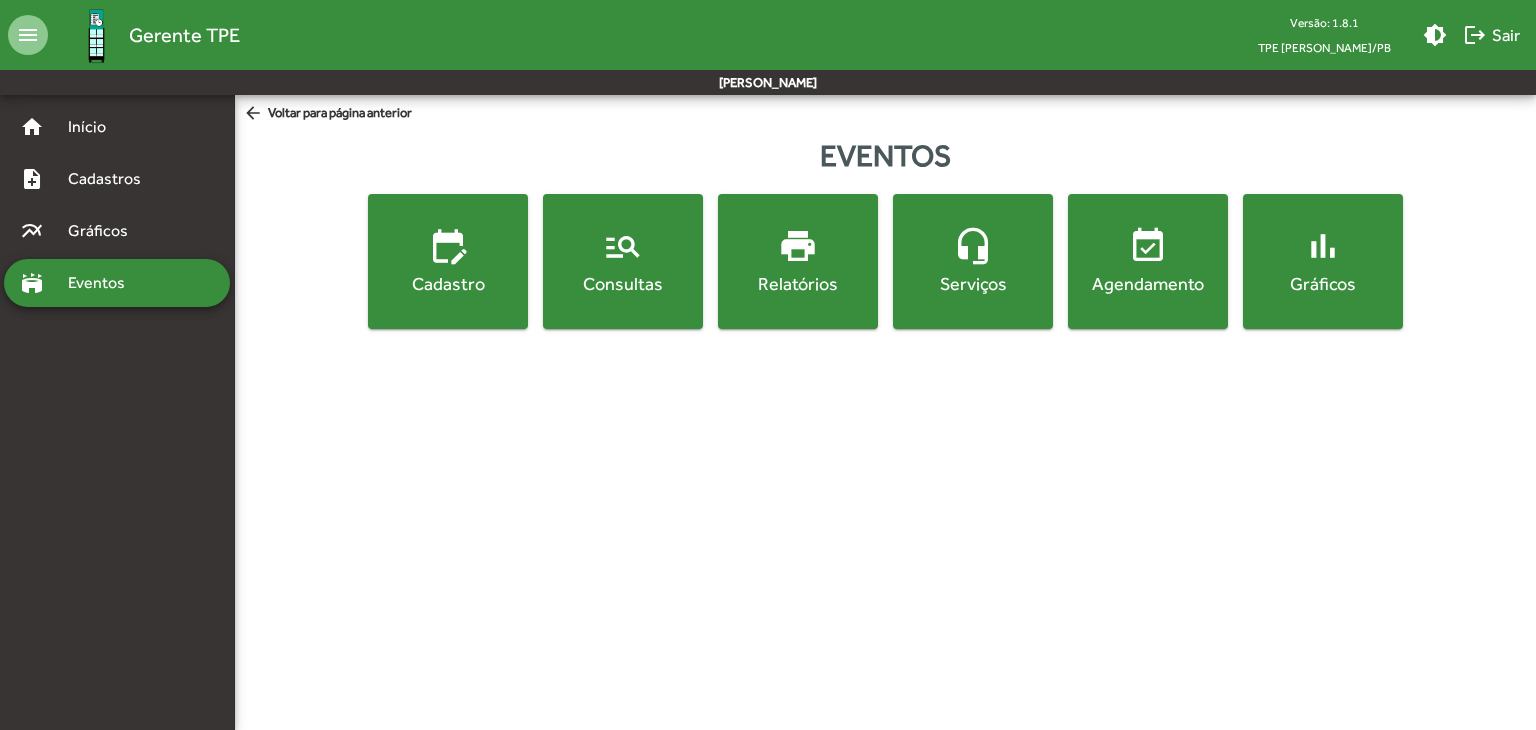click on "manage_search" 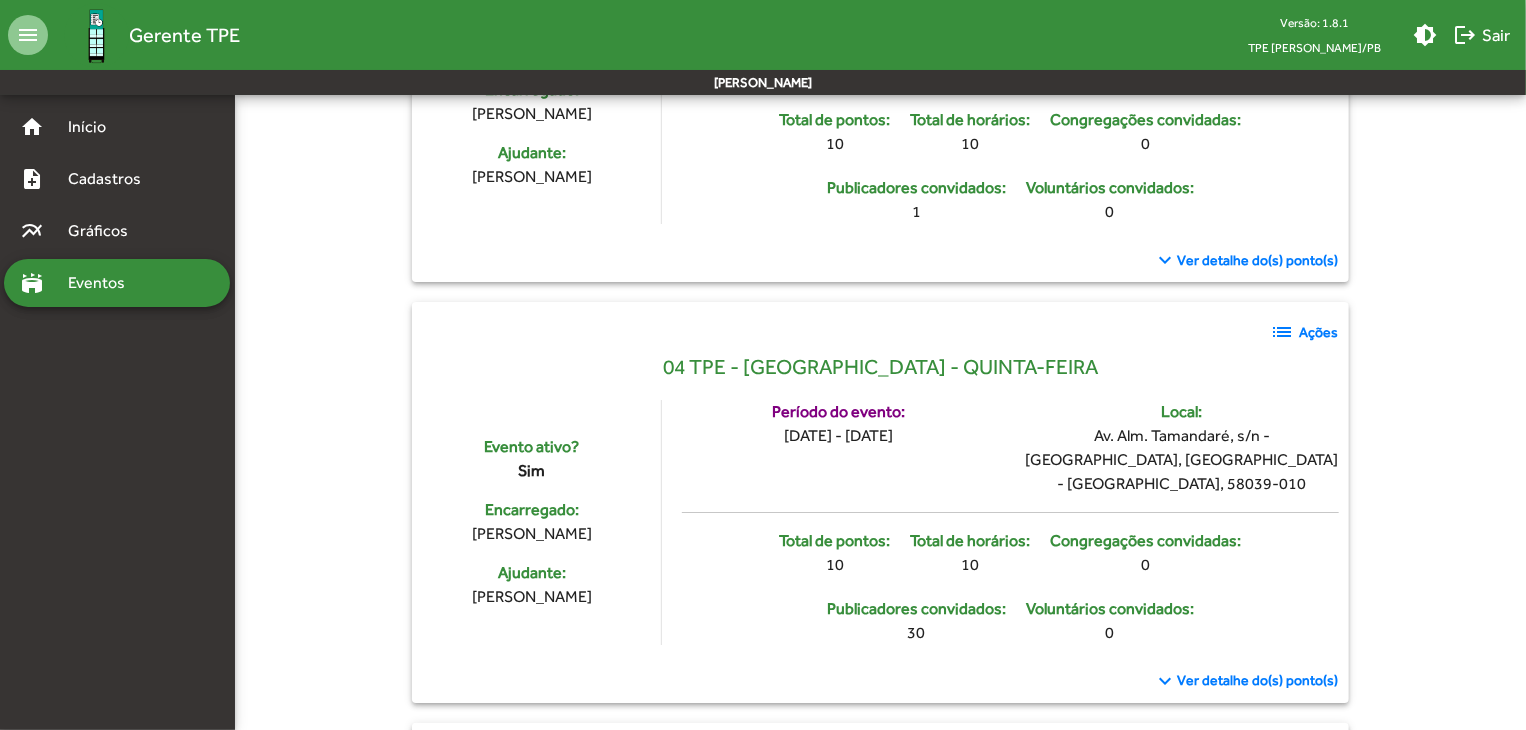 scroll, scrollTop: 3700, scrollLeft: 0, axis: vertical 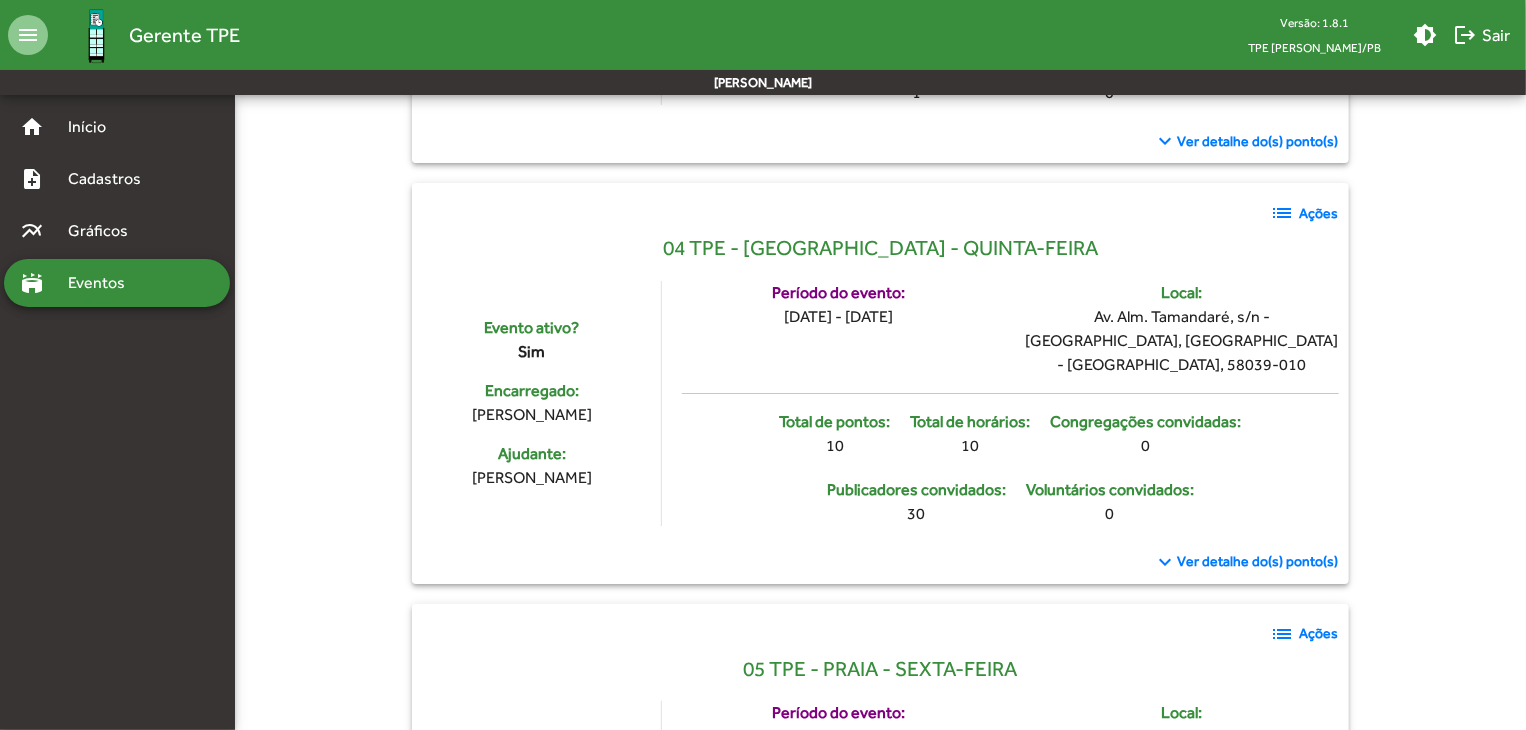 click on "Filtrar pelo nome do evento stadium  Todos os eventos  checklist  Eventos ativos  list  Ações  001 TPE - CENTRO - SEGUNDA-FEIRA  Evento ativo?   Sim   Encarregado:   [PERSON_NAME]:   [PERSON_NAME] do evento:   [DATE] - [DATE]   Local:   [GEOGRAPHIC_DATA] - [GEOGRAPHIC_DATA][PERSON_NAME] - [GEOGRAPHIC_DATA], 58013-130   Total de pontos:   0   Total de horários:   0   Congregações convidadas:   0   Publicadores convidados:   0   Voluntários convidados:   0  list  Ações  002 TPE - CENTRO - TERÇA-FEIRA  Evento ativo?   Sim   Encarregado:   [PERSON_NAME]:   [PERSON_NAME] do evento:   [DATE] - [DATE]   Local:   [GEOGRAPHIC_DATA] - [GEOGRAPHIC_DATA][PERSON_NAME] - [GEOGRAPHIC_DATA], 58013-130   Total de pontos:   0   Total de horários:   0   Congregações convidadas:   0   Publicadores convidados:   0   Voluntários convidados:   0  list  Ações  003 TPE - CENTRO - QUARTA-FEIRA  Evento ativo?   Sim   Encarregado:   Ajudante:   0   0" 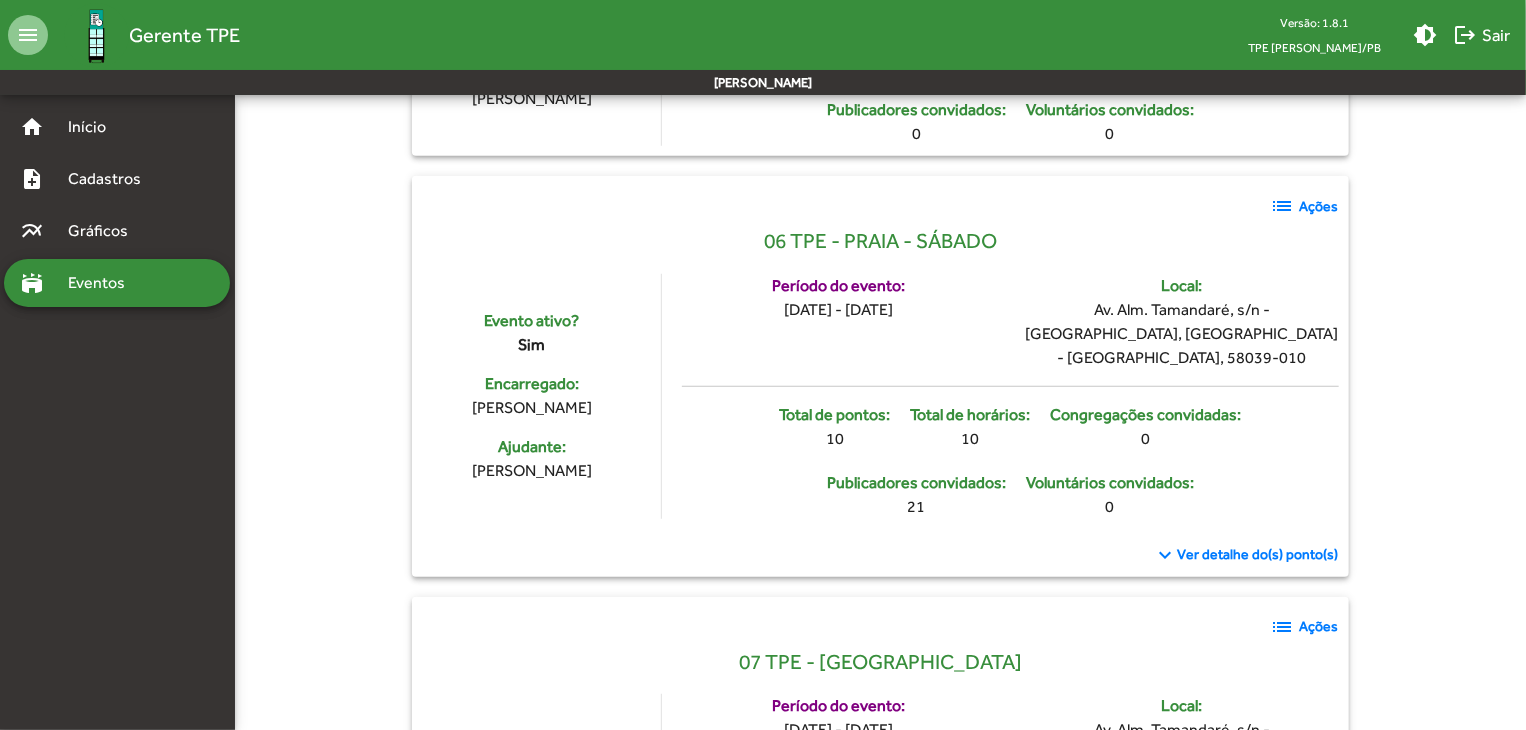 scroll, scrollTop: 4400, scrollLeft: 0, axis: vertical 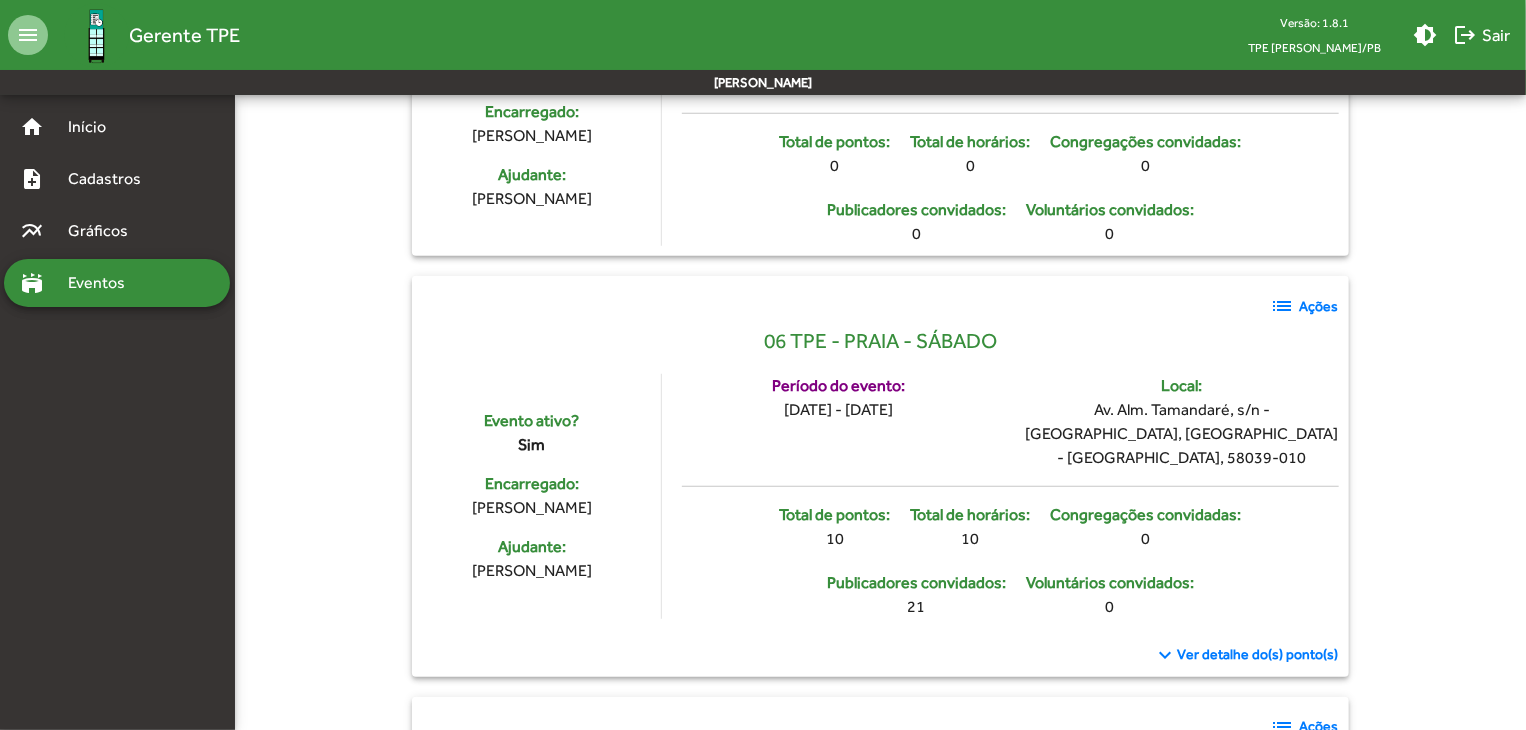 click on "Ações" 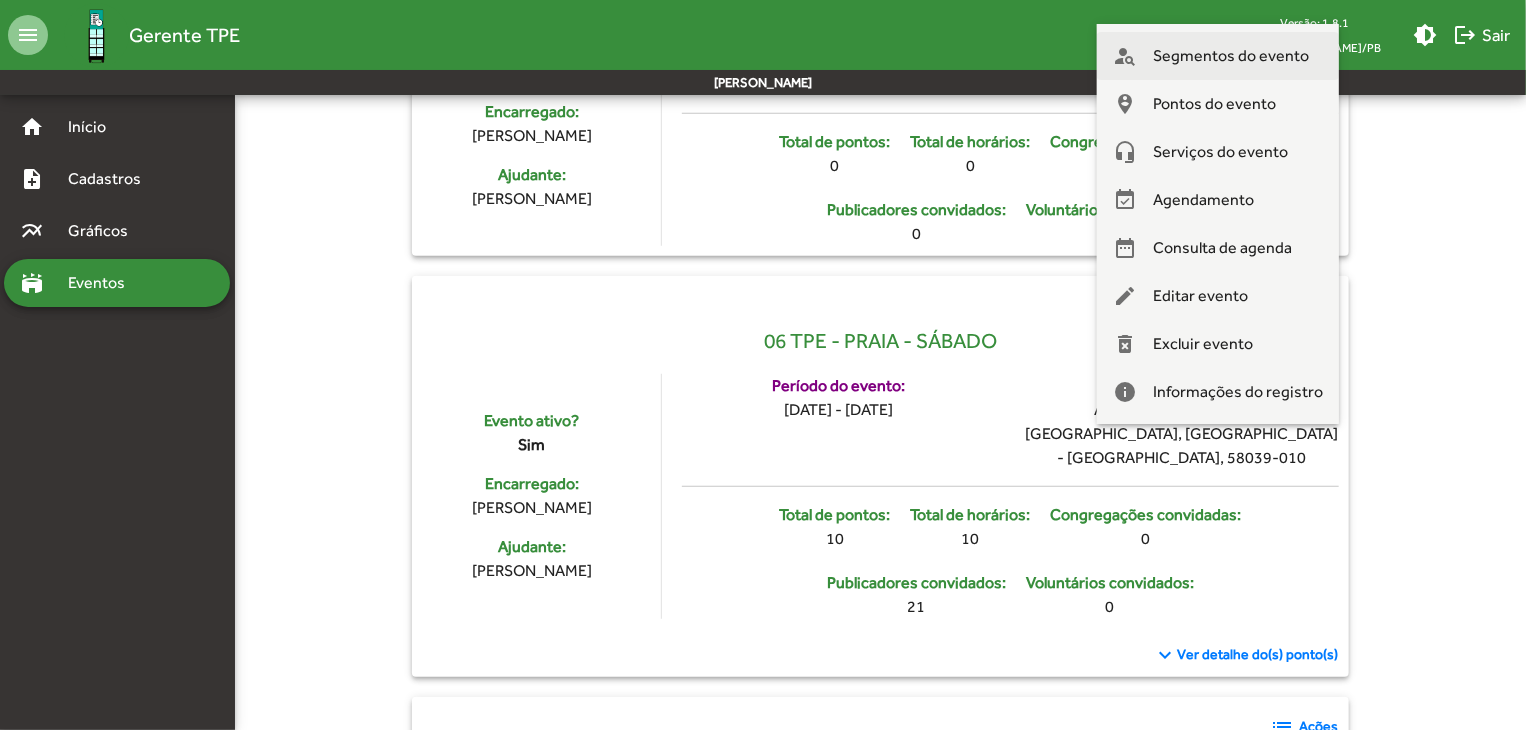 click on "Segmentos do evento" at bounding box center (1231, 56) 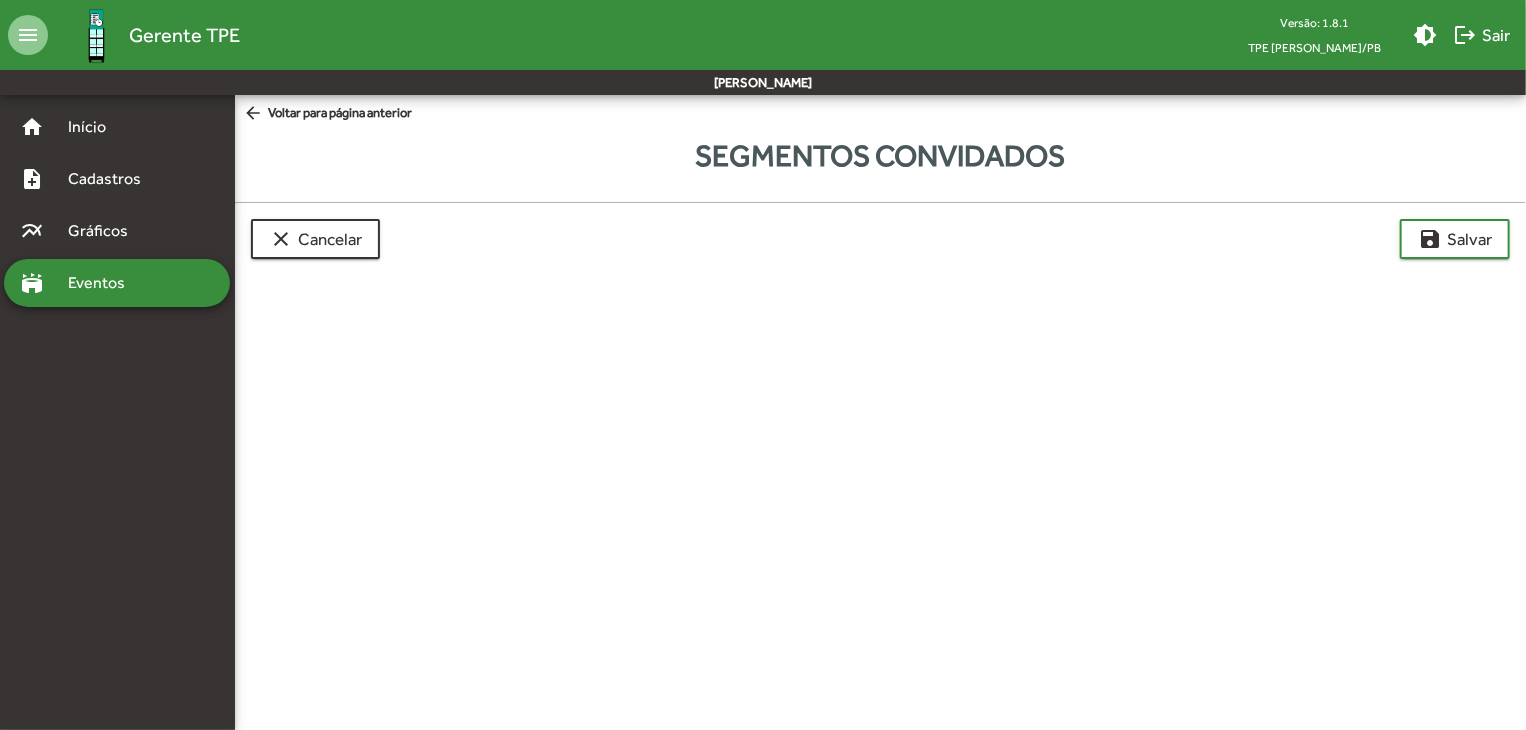 scroll, scrollTop: 0, scrollLeft: 0, axis: both 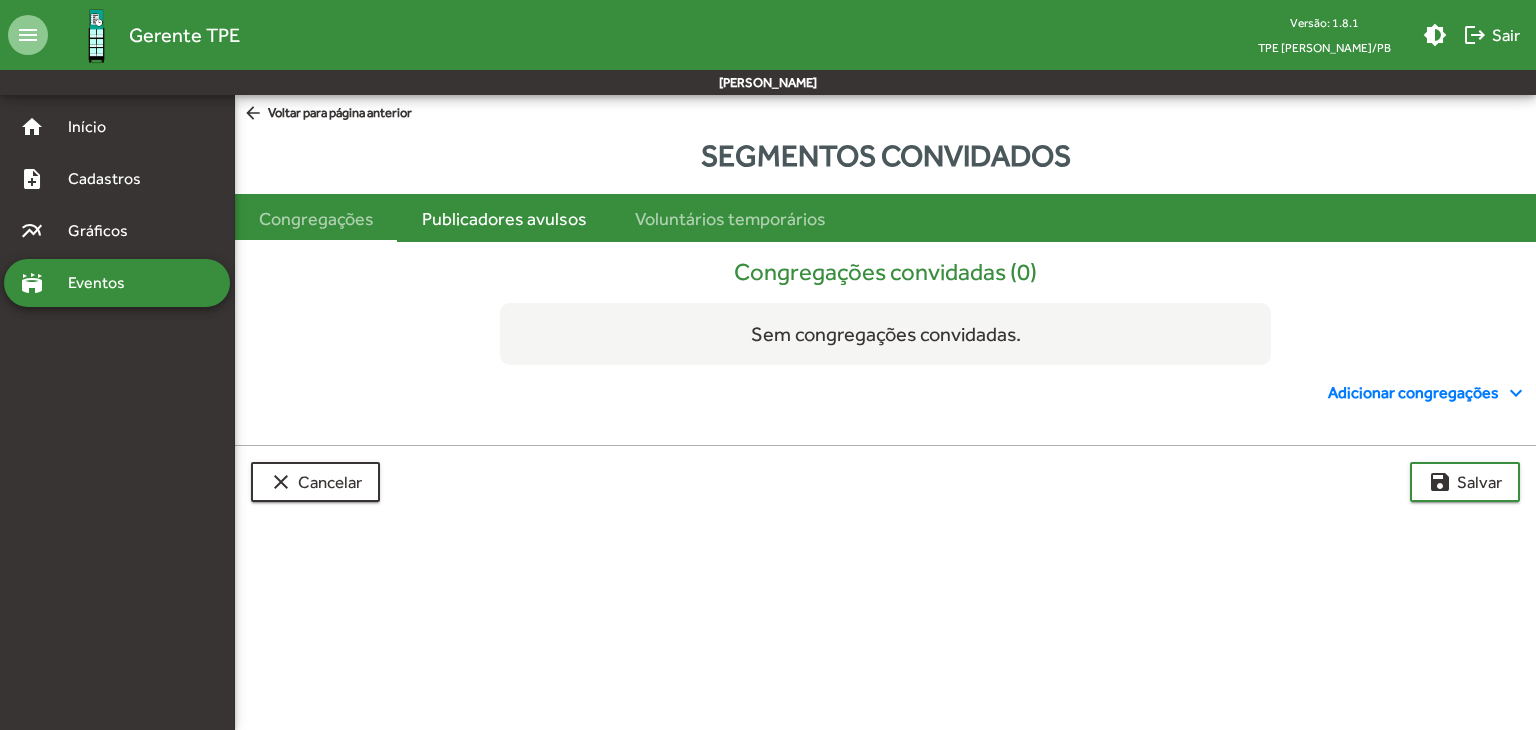 click on "Publicadores avulsos" at bounding box center (504, 218) 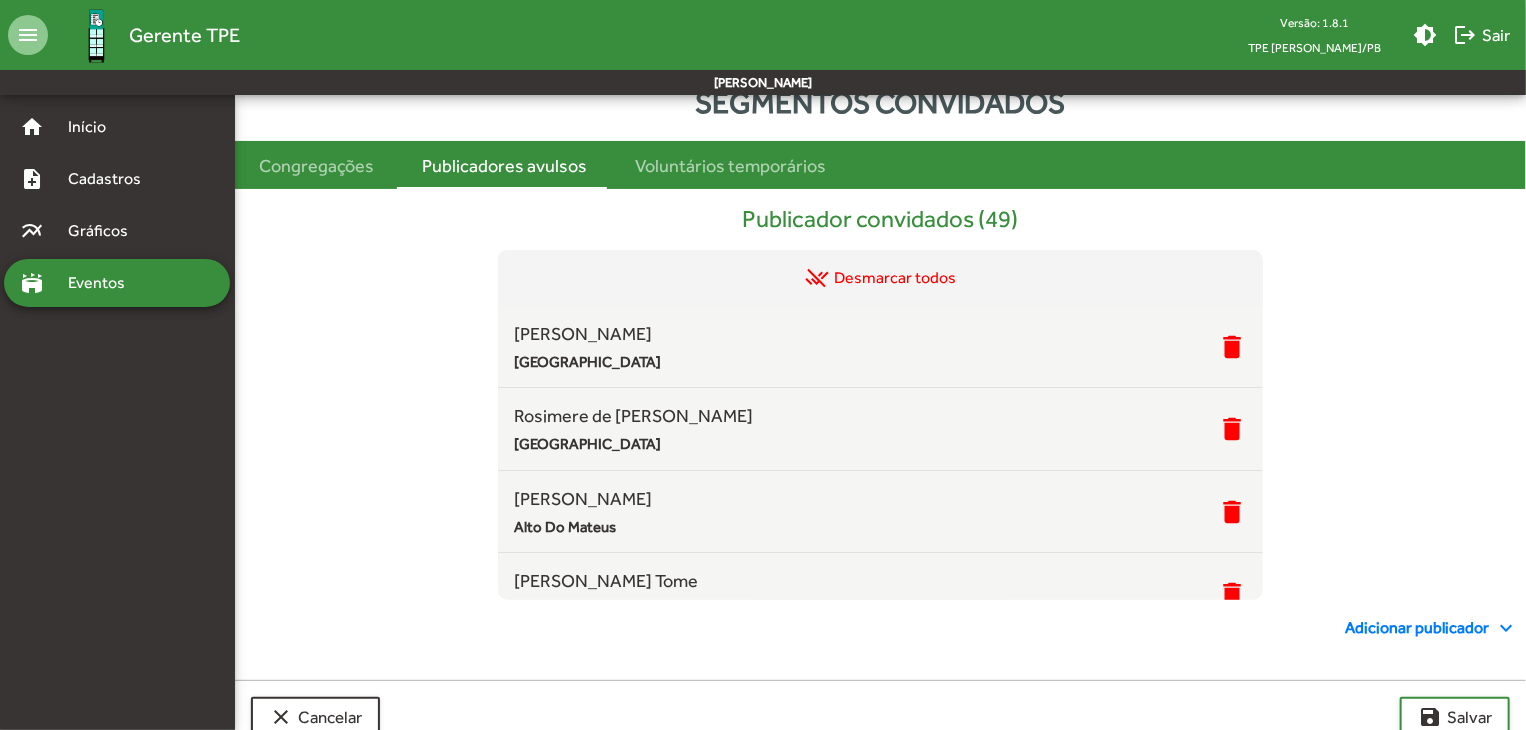 scroll, scrollTop: 99, scrollLeft: 0, axis: vertical 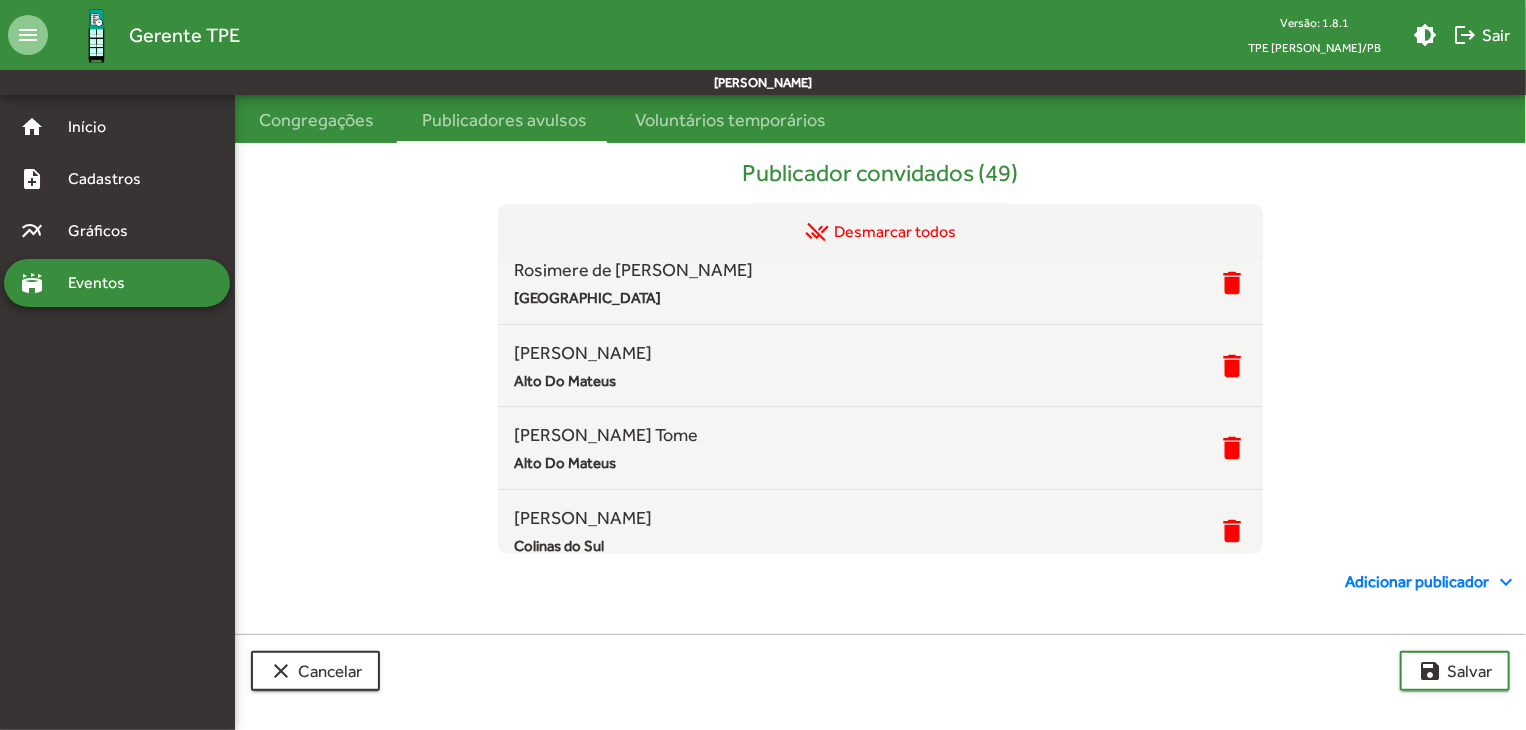 click on "Adicionar publicador  expand_more" at bounding box center [1431, 582] 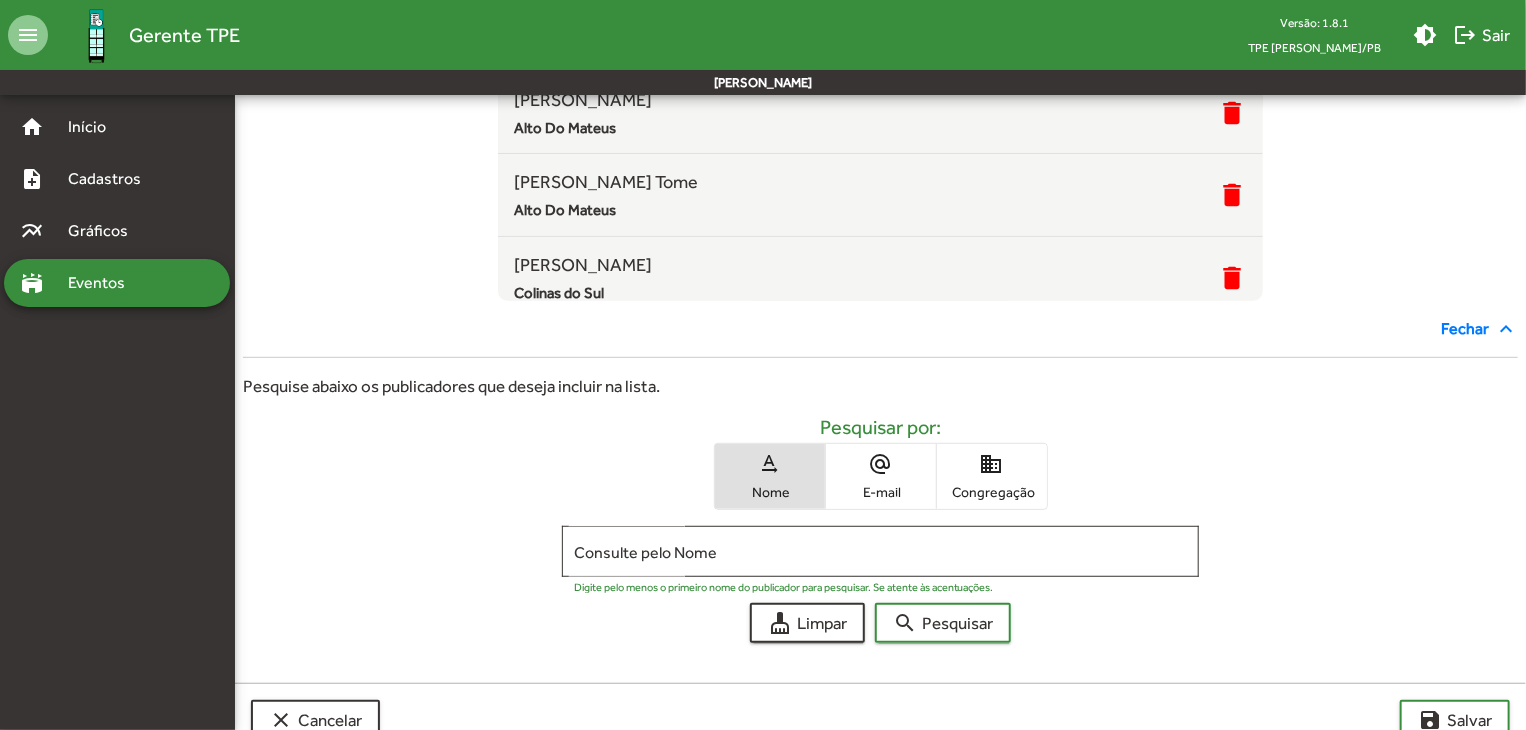 scroll, scrollTop: 400, scrollLeft: 0, axis: vertical 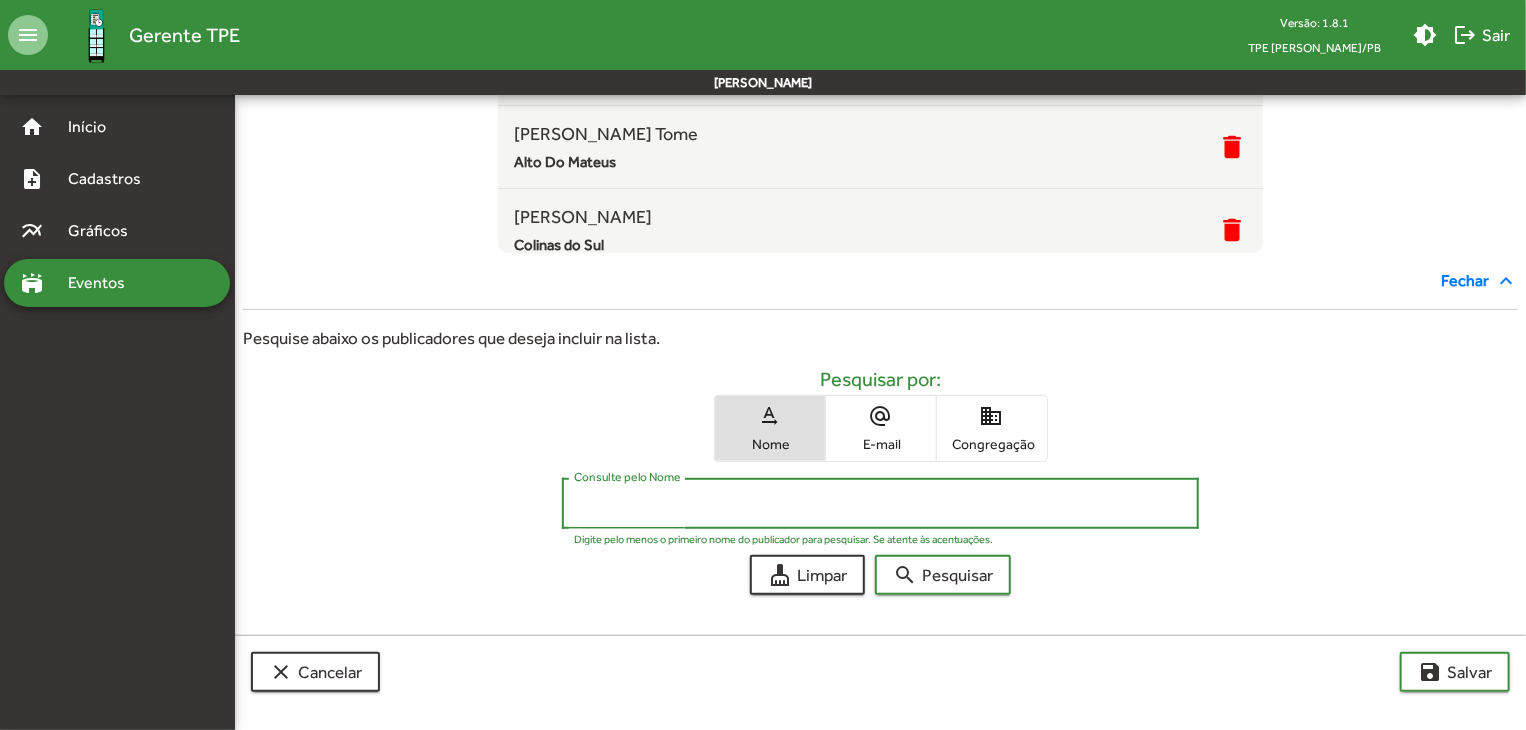 click on "Consulte pelo Nome" at bounding box center (881, 504) 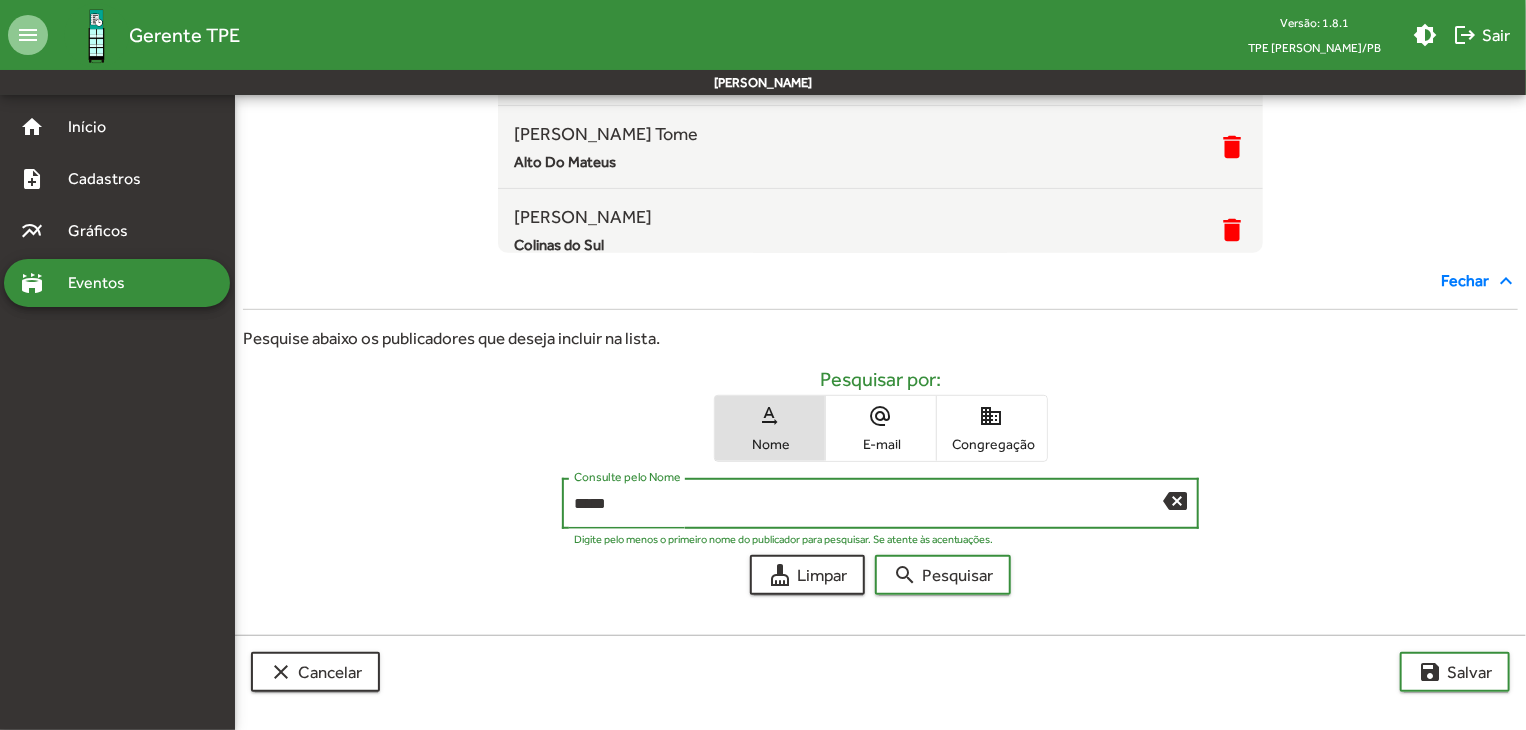 click on "search  Pesquisar" at bounding box center [943, 575] 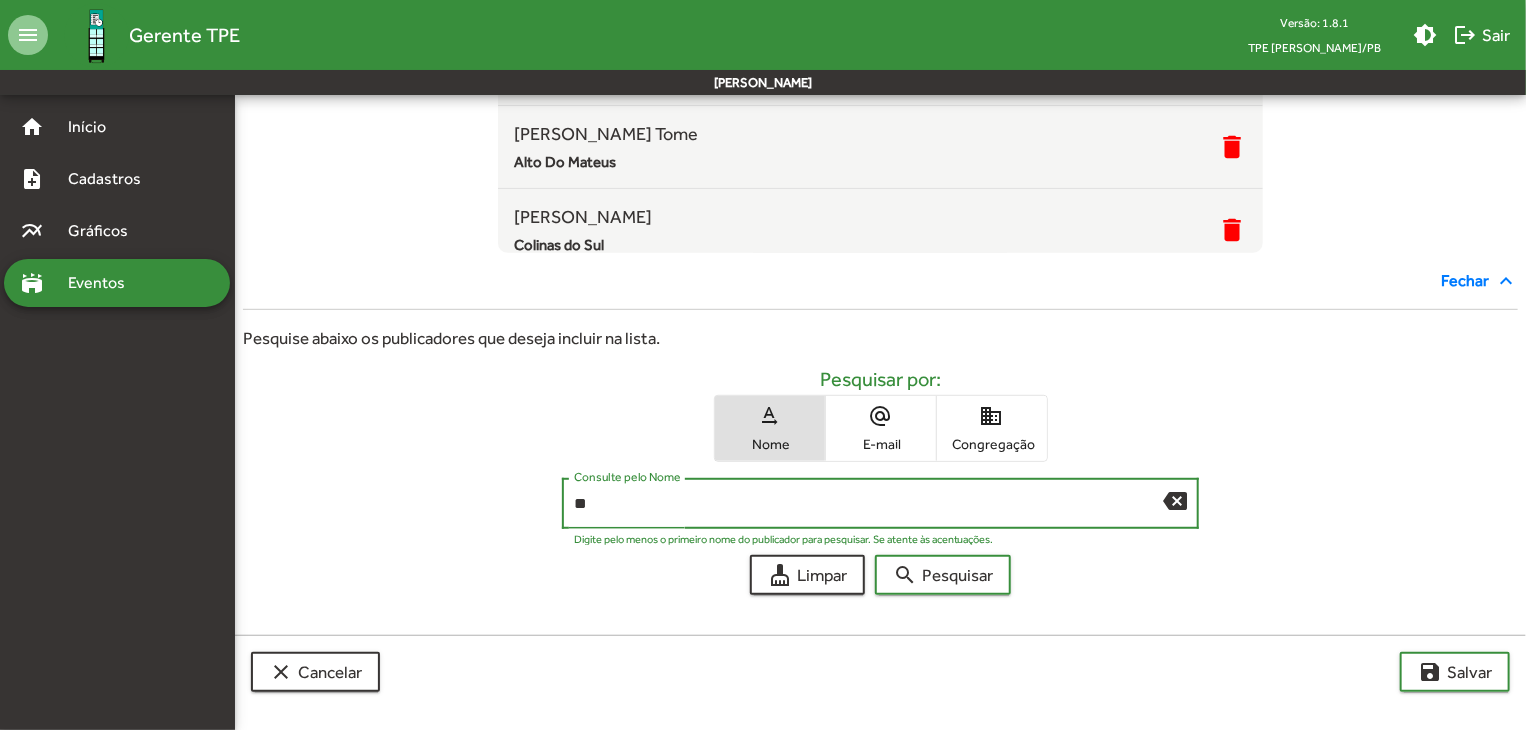 type on "*" 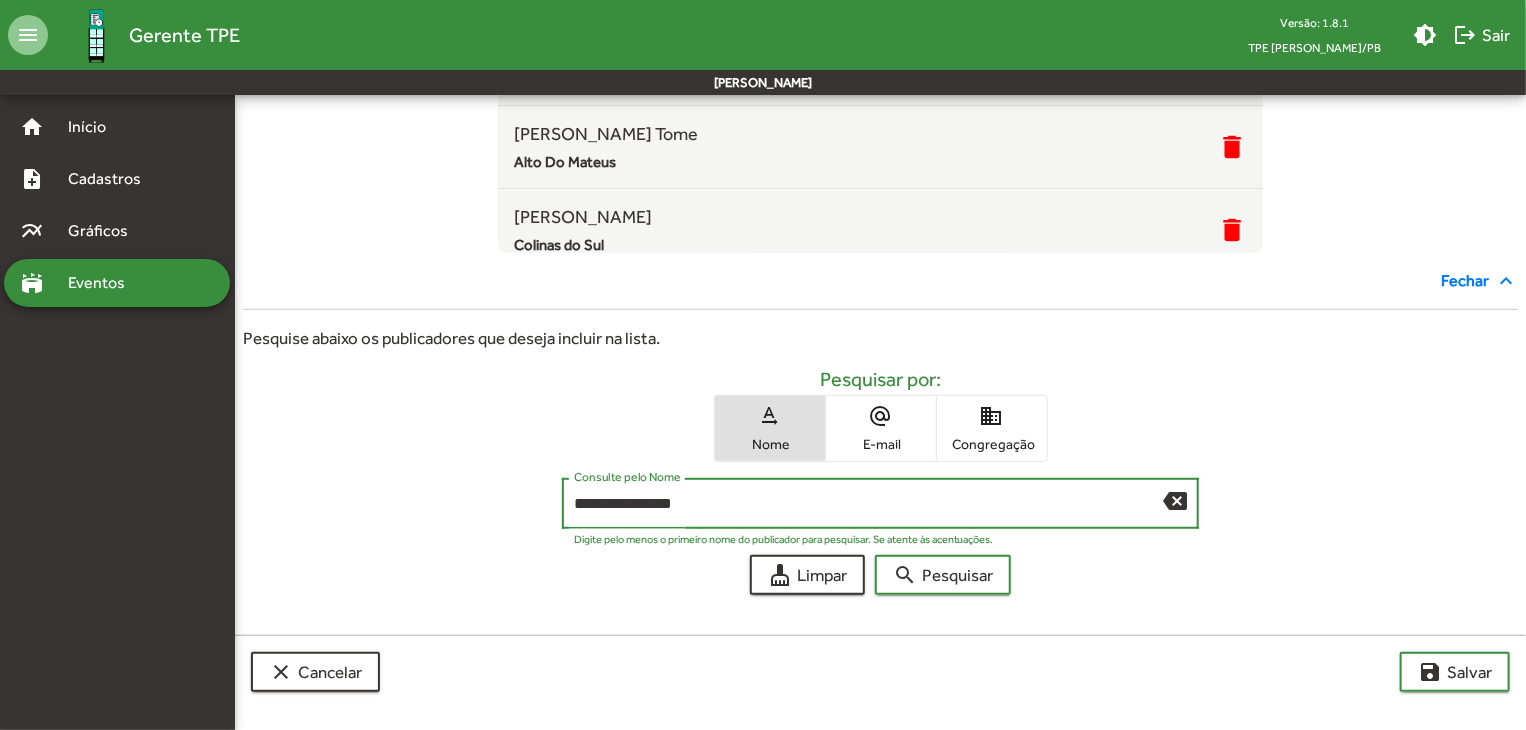 type on "**********" 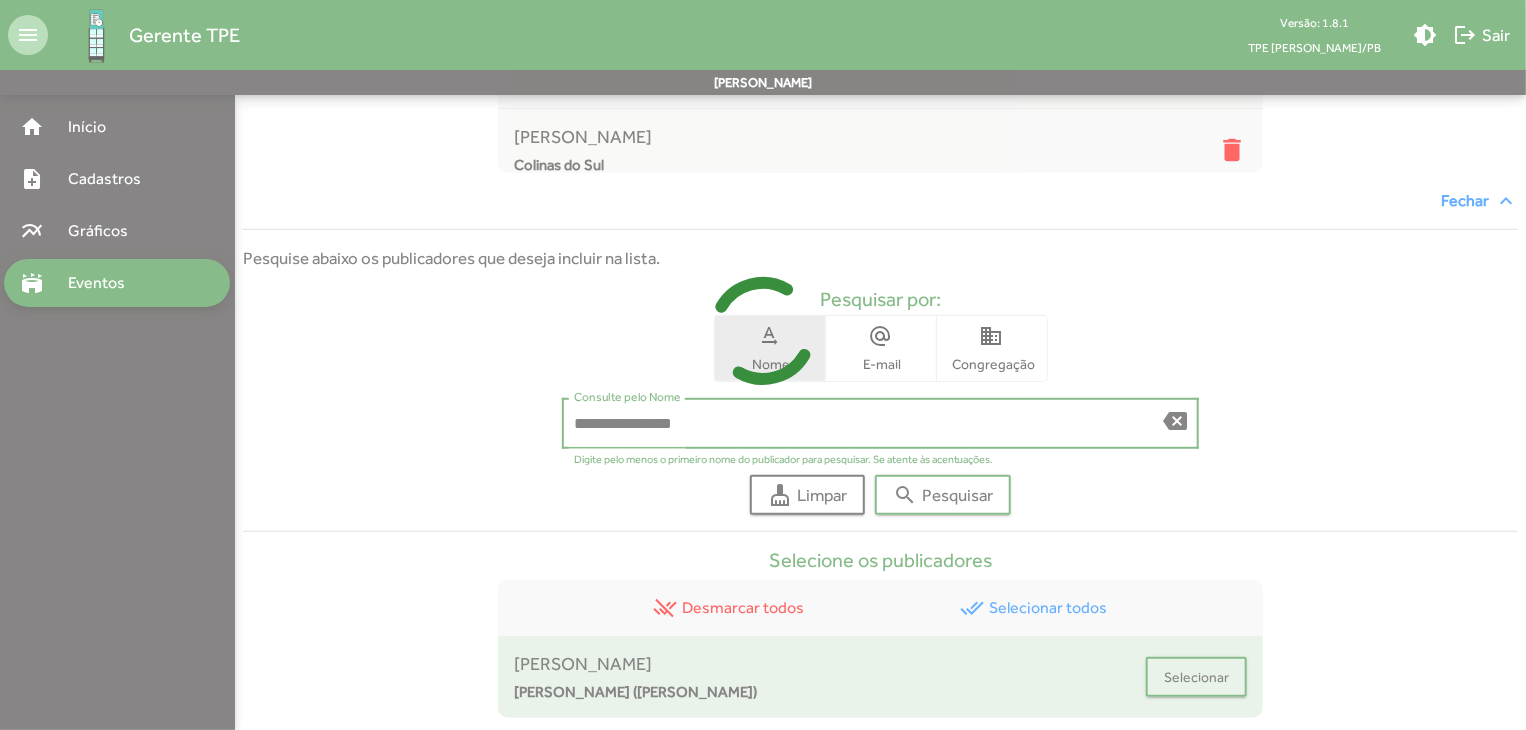 scroll, scrollTop: 602, scrollLeft: 0, axis: vertical 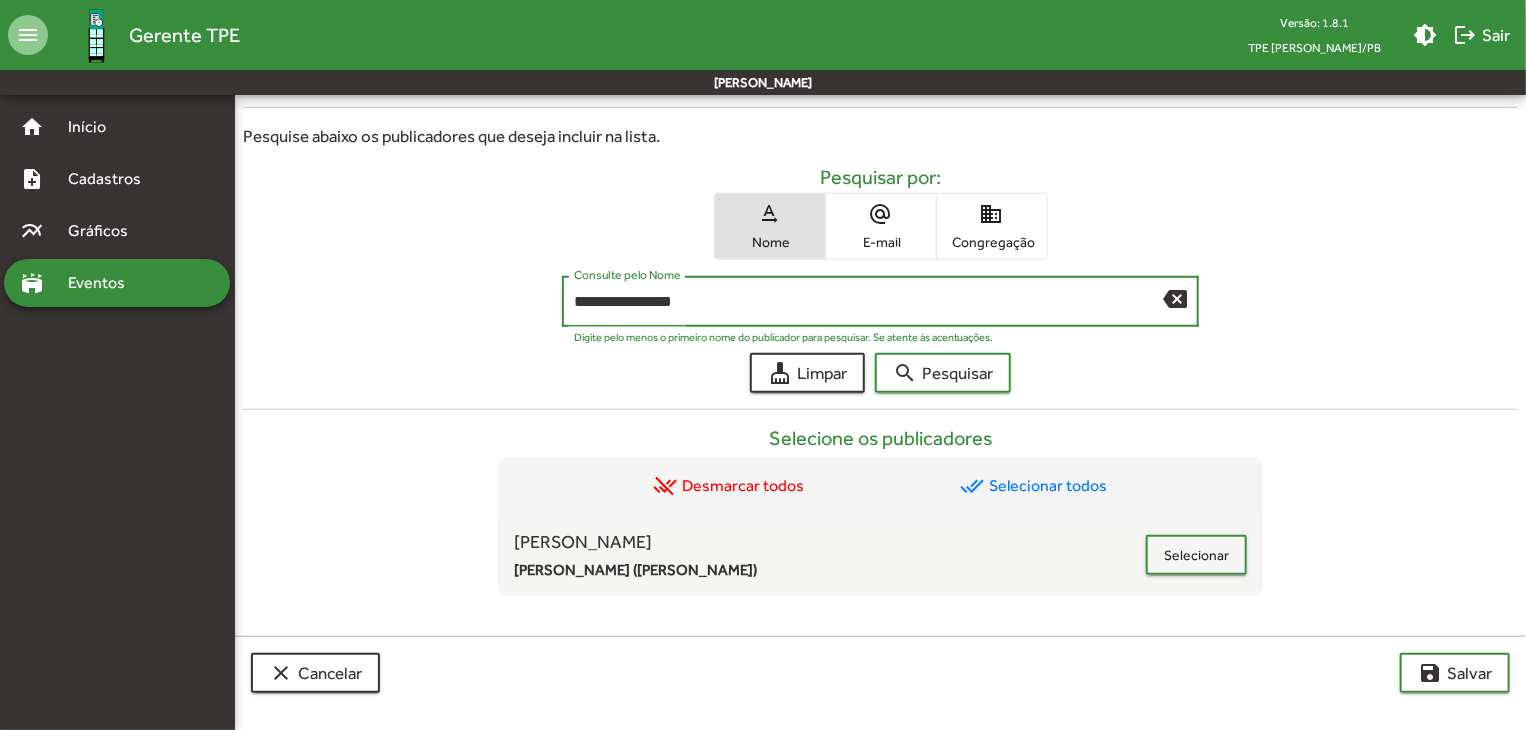 click on "backspace" at bounding box center (1175, 298) 